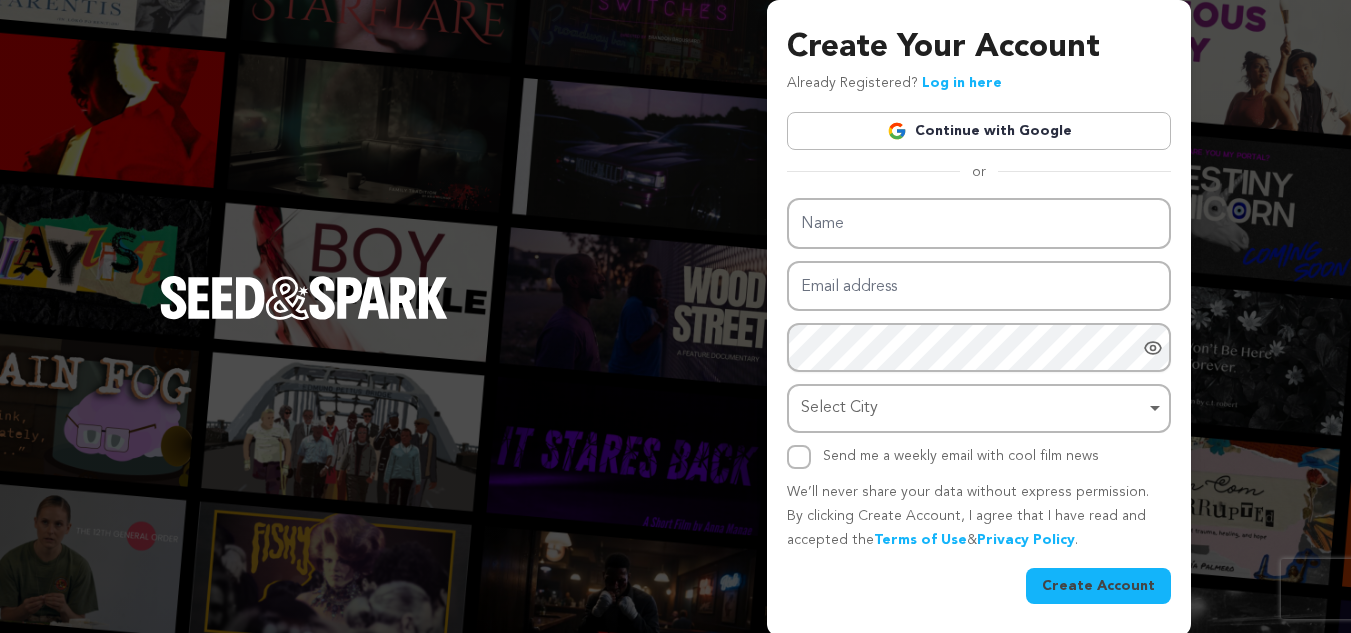 scroll, scrollTop: 0, scrollLeft: 0, axis: both 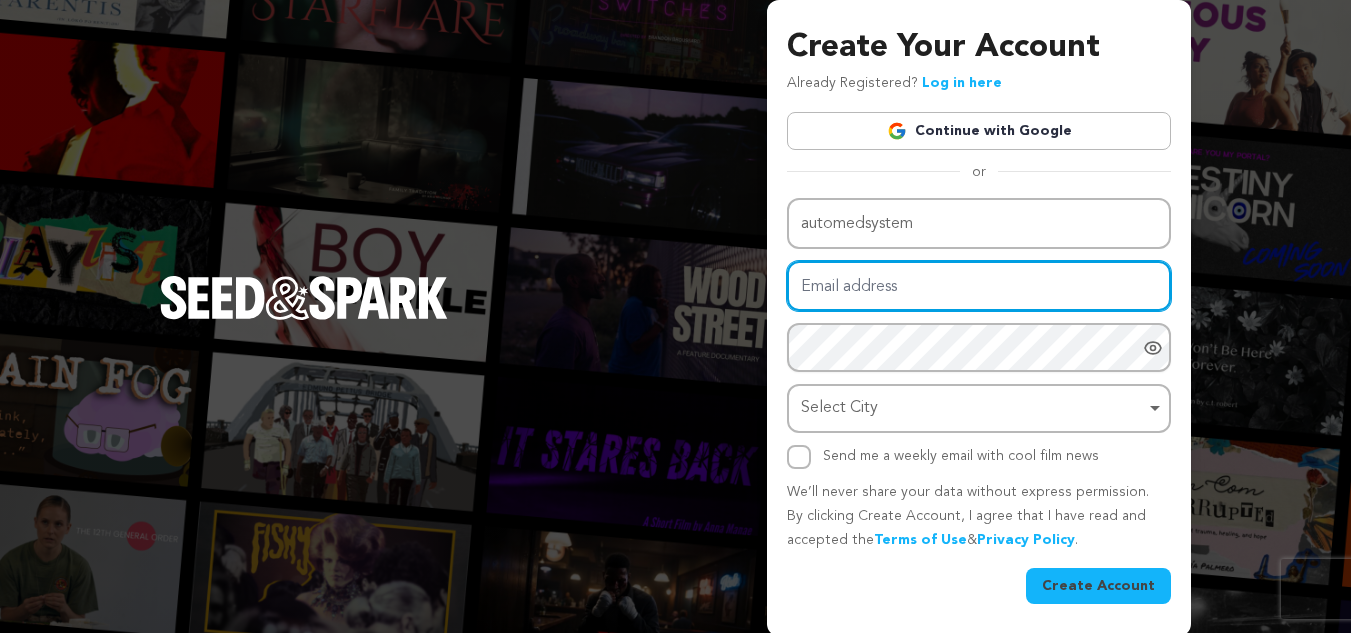 click on "Email address" at bounding box center (979, 286) 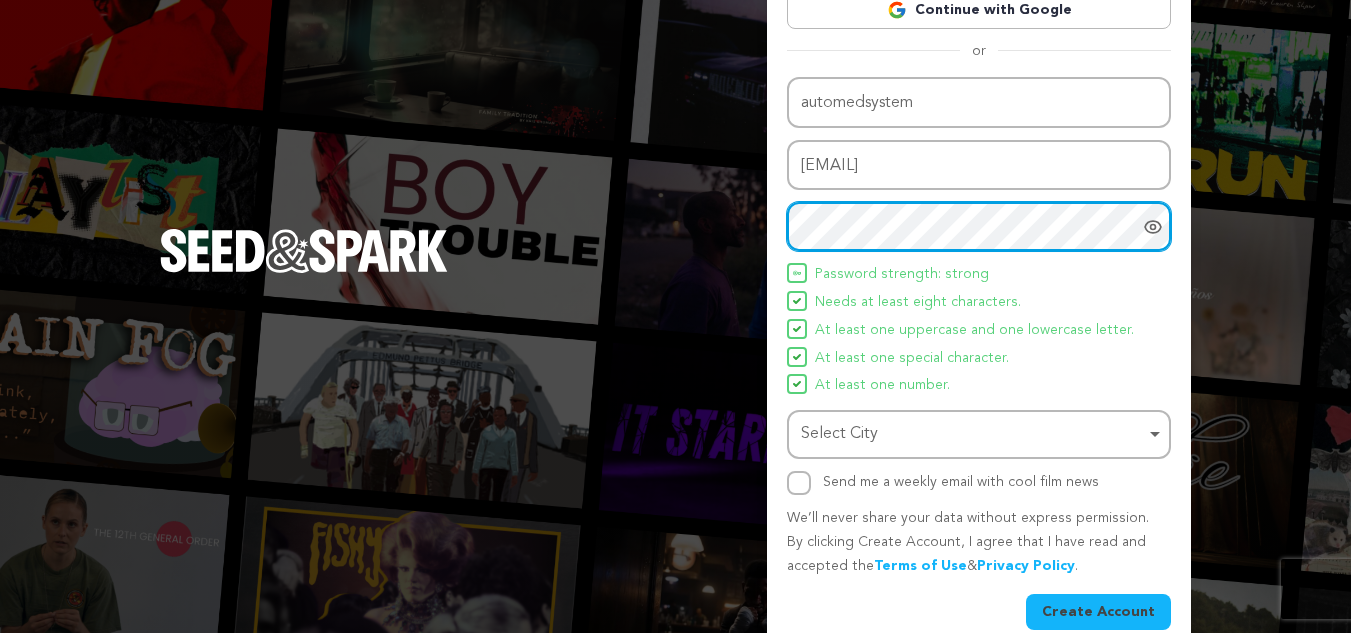 scroll, scrollTop: 150, scrollLeft: 0, axis: vertical 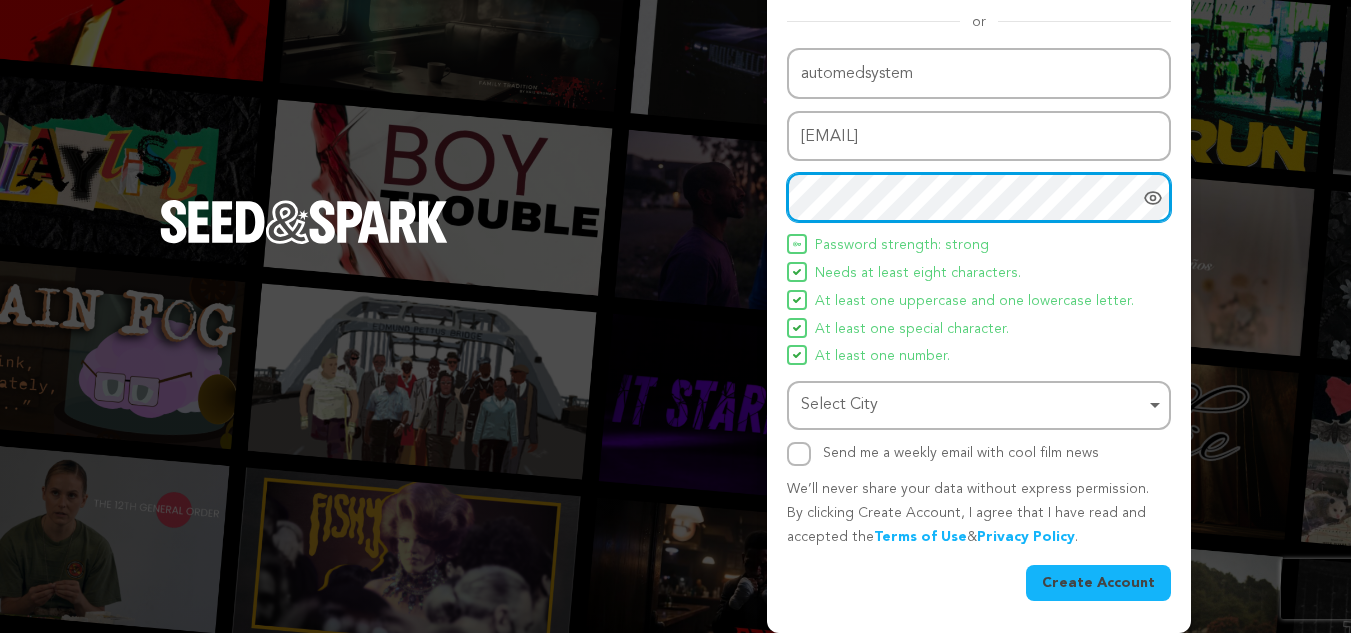 click on "Select City Remove item" at bounding box center (973, 405) 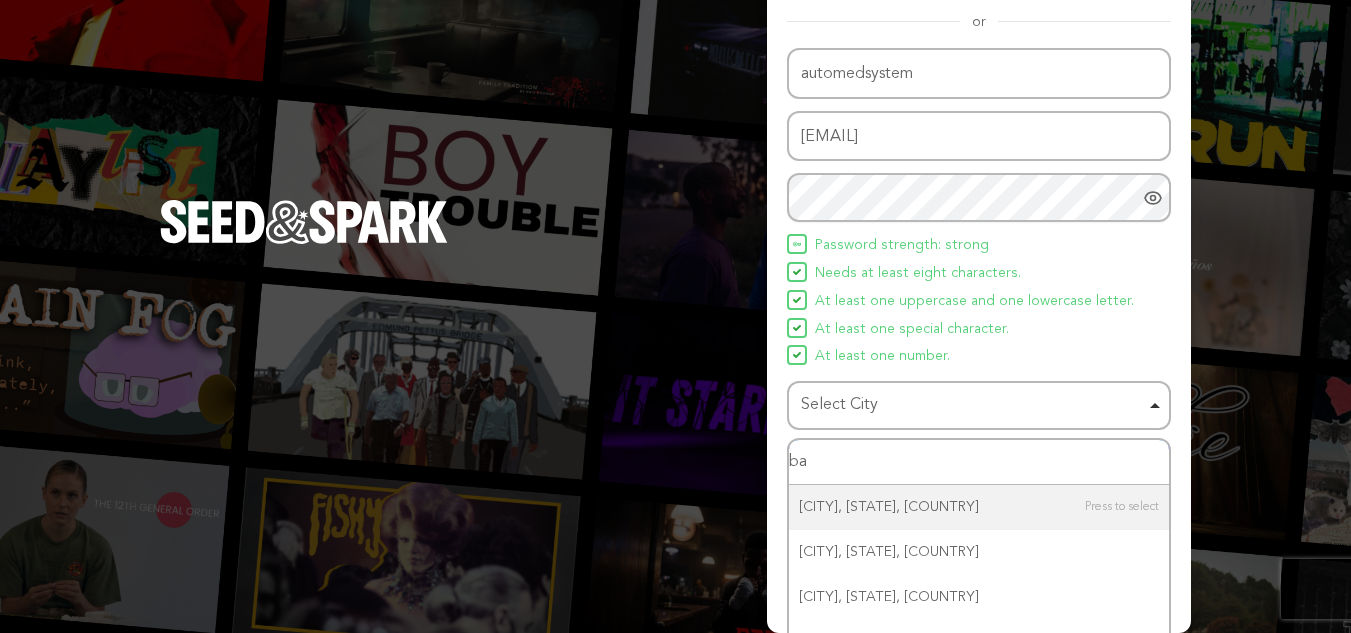 type on "ban" 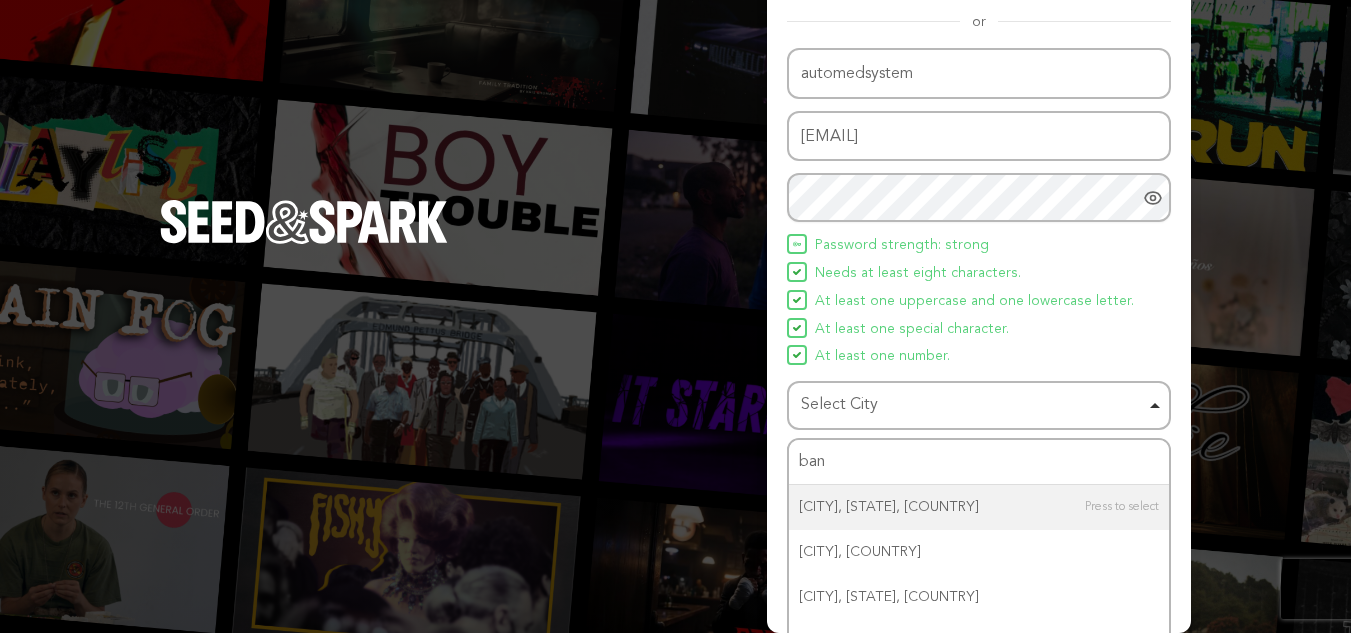 type 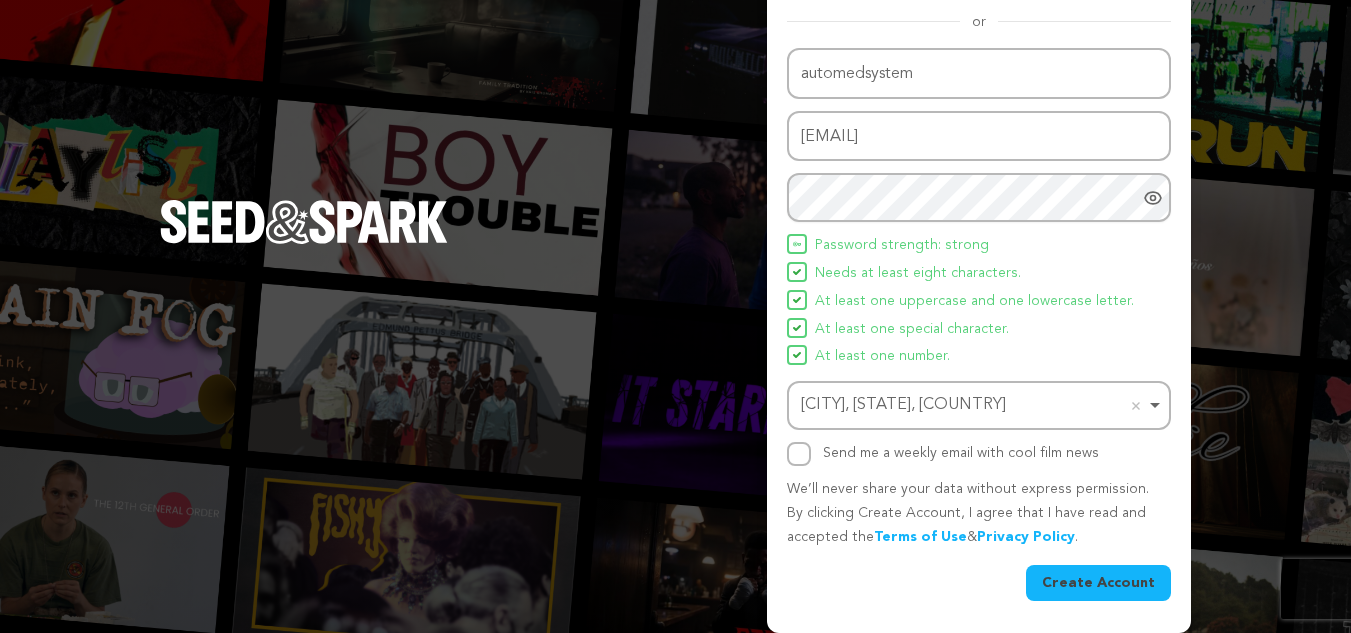 click on "Create Account" at bounding box center (1098, 583) 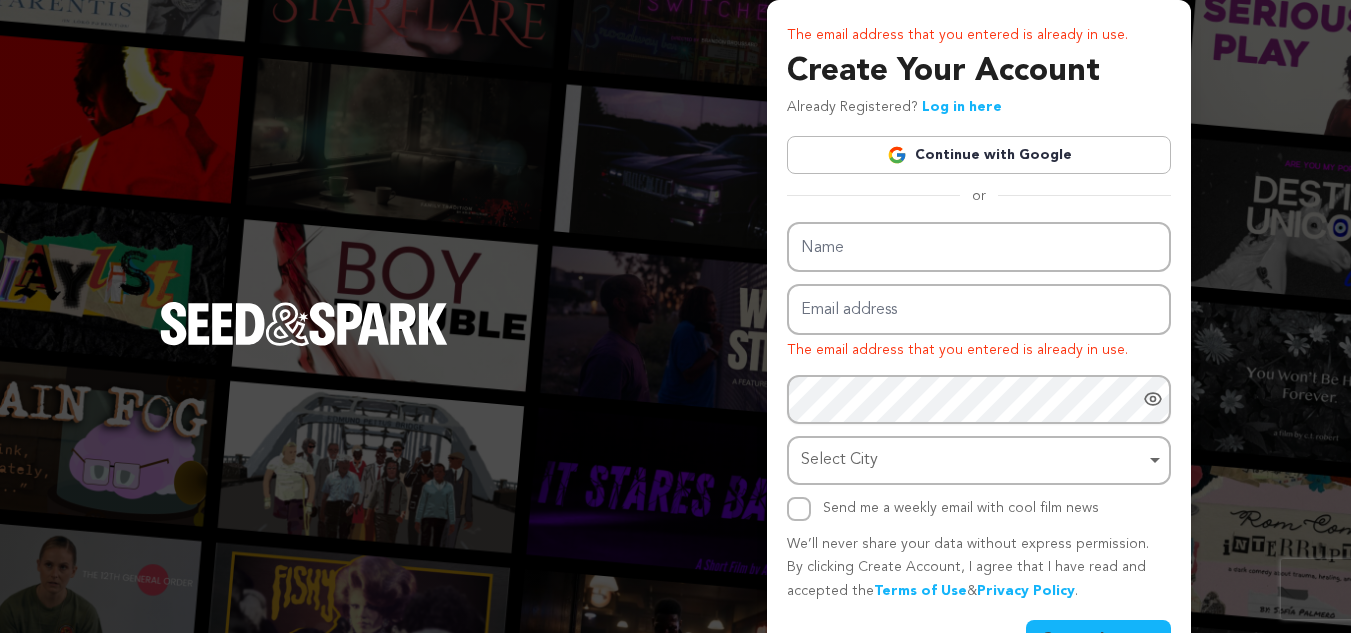 scroll, scrollTop: 0, scrollLeft: 0, axis: both 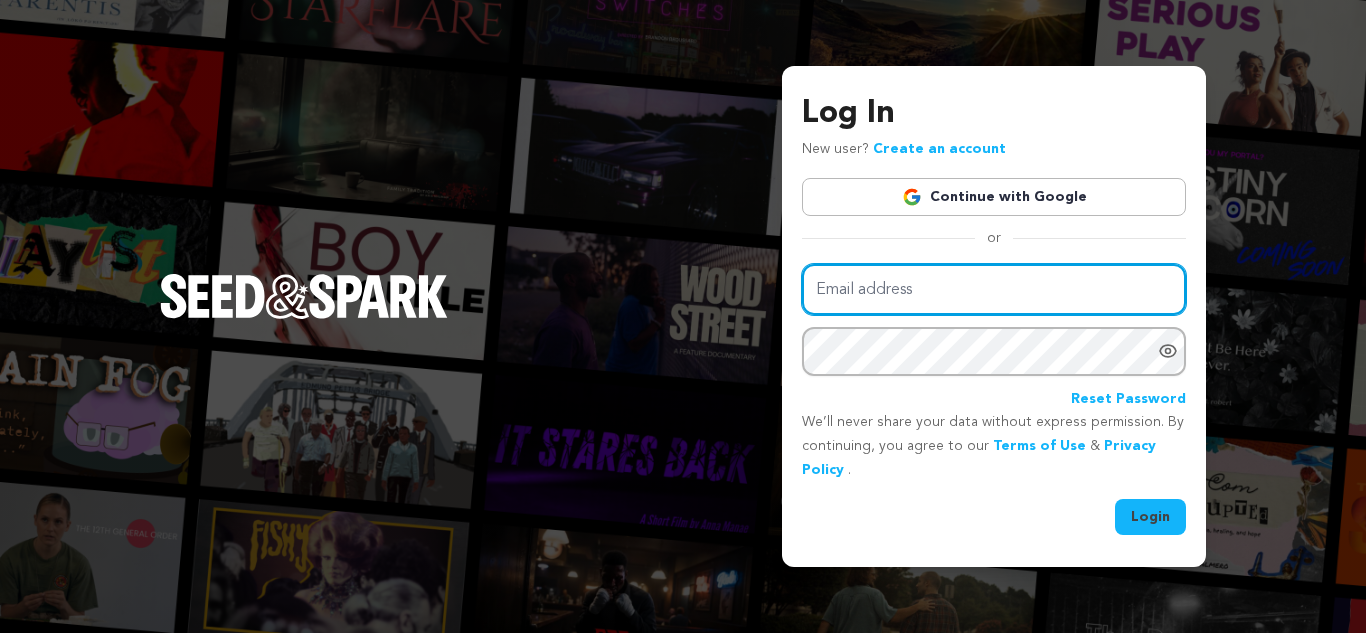 click on "Email address" at bounding box center (994, 289) 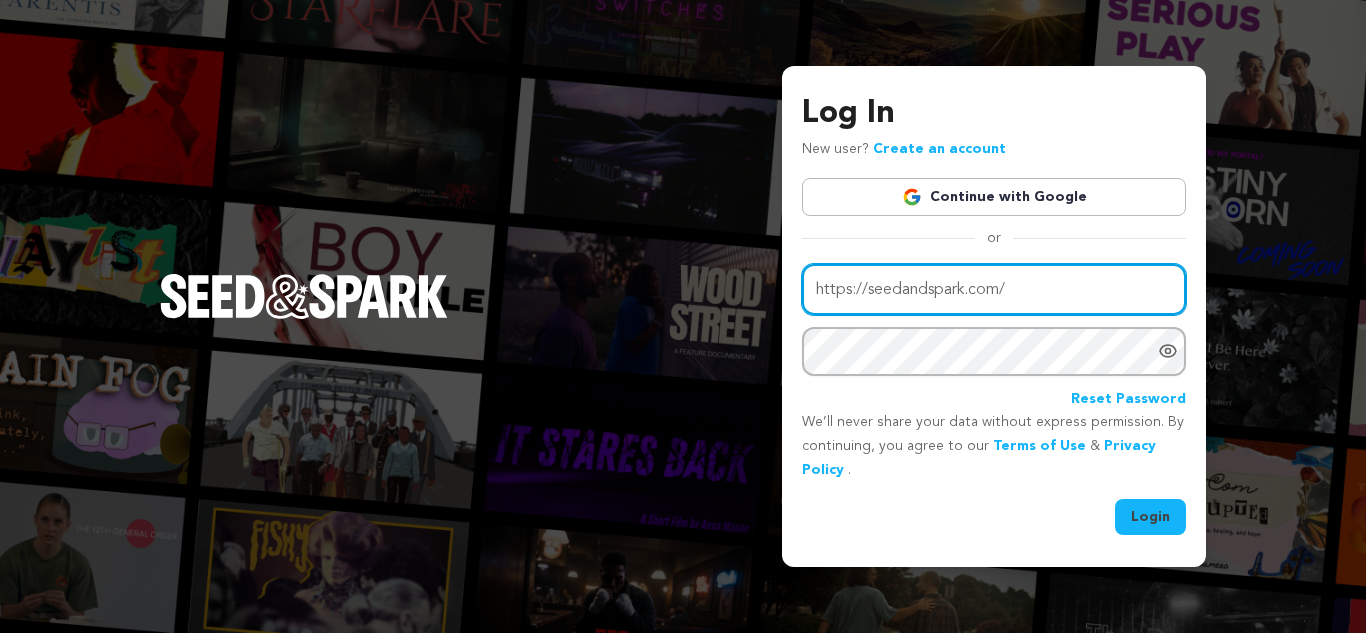 type on "https://seedandspark.com/" 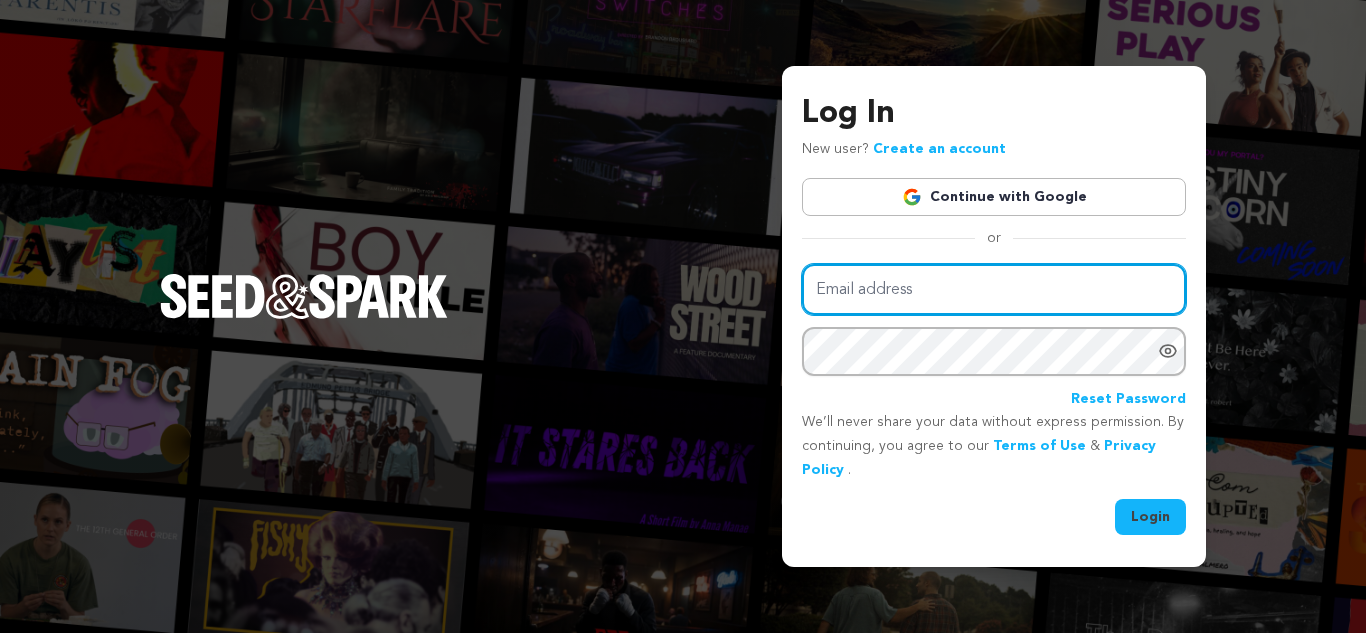 click on "Email address" at bounding box center [994, 289] 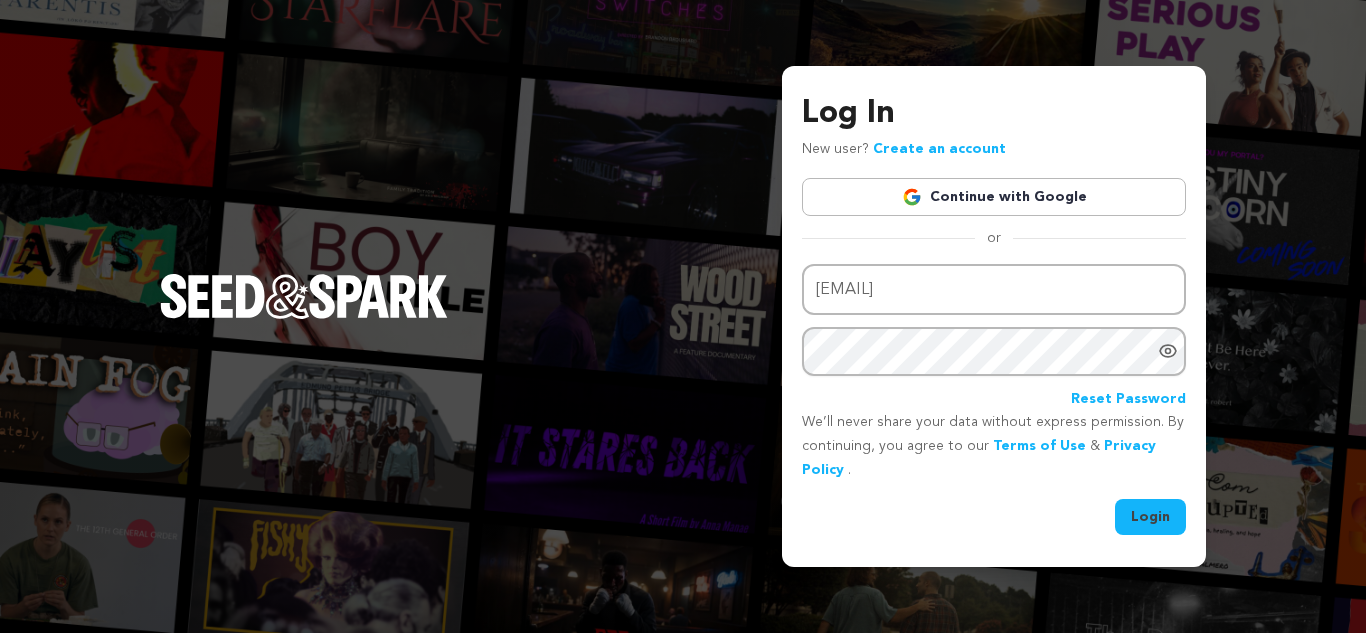 click on "Login" at bounding box center (1150, 517) 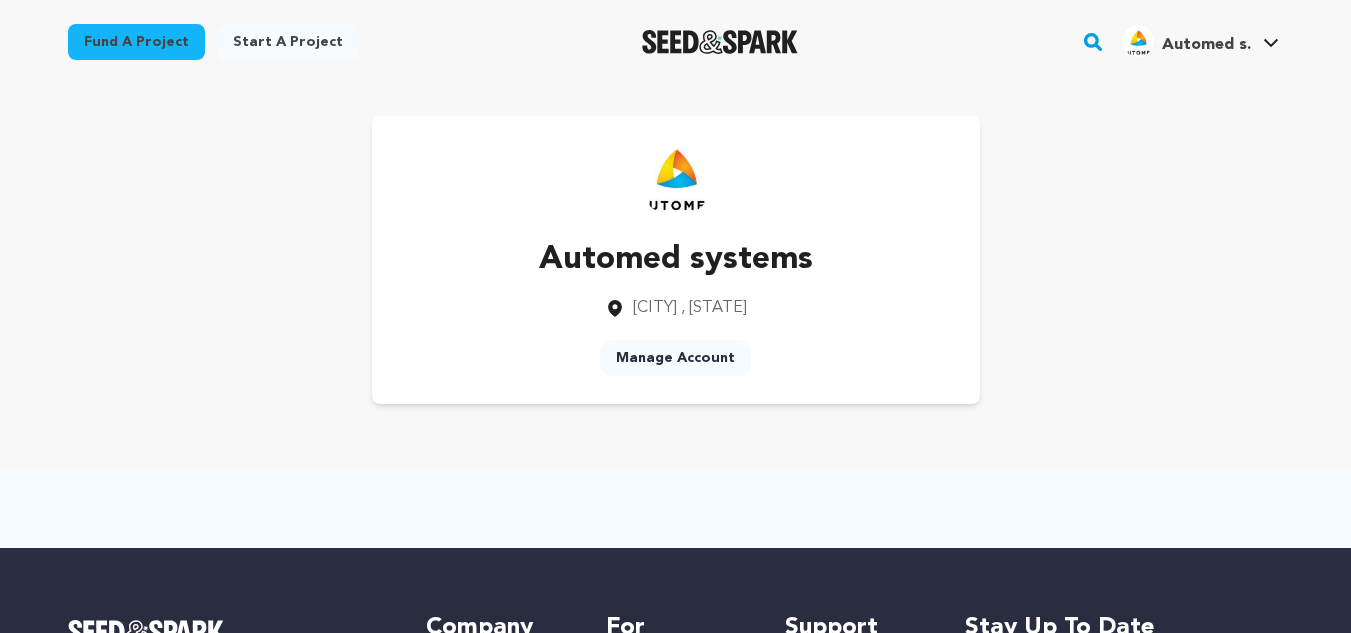 scroll, scrollTop: 0, scrollLeft: 0, axis: both 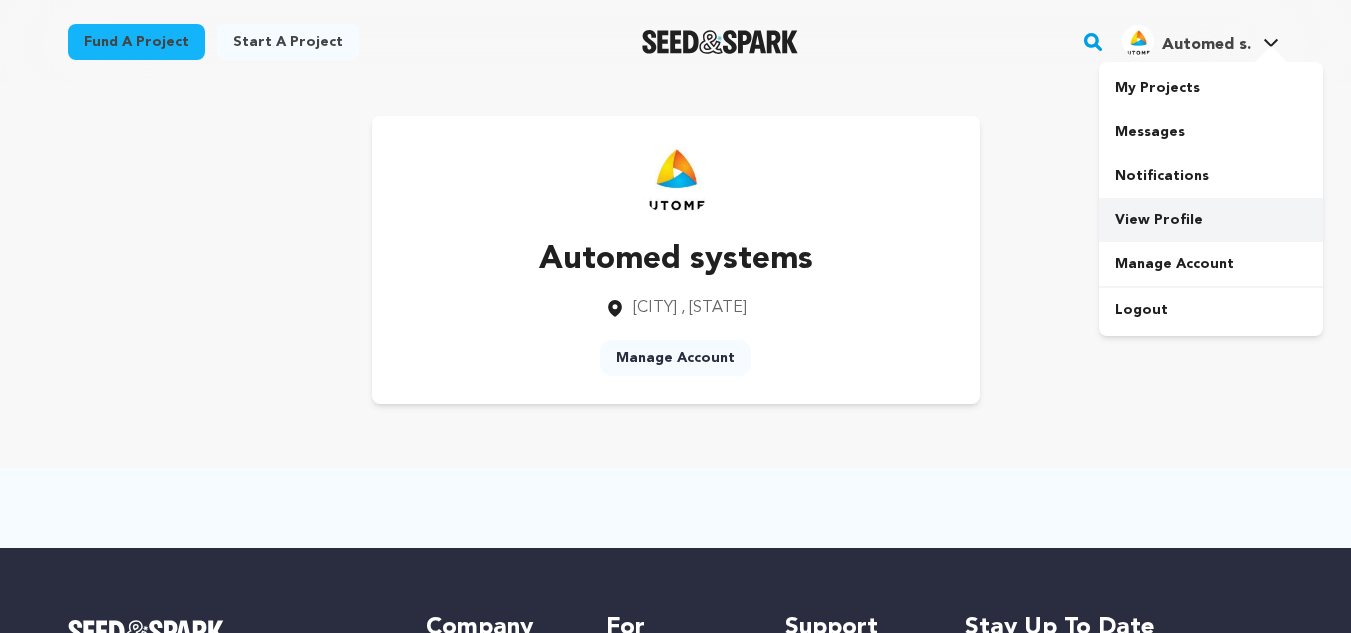 click on "View Profile" at bounding box center [1211, 220] 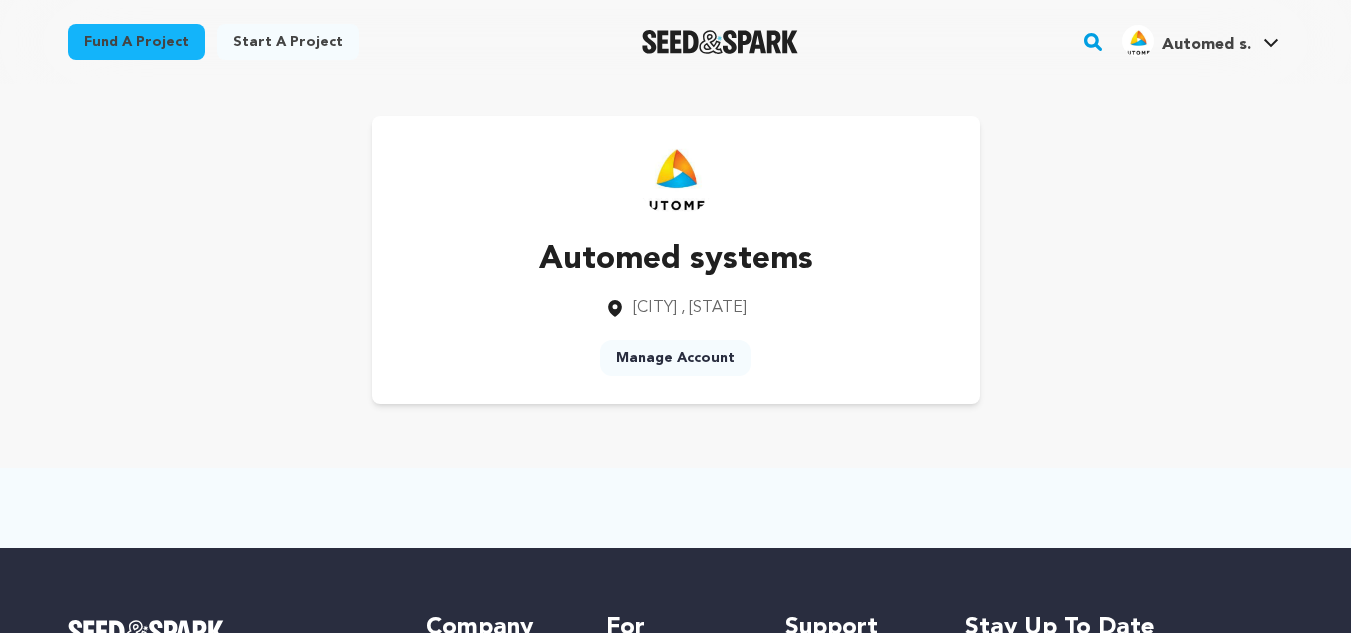 scroll, scrollTop: 0, scrollLeft: 0, axis: both 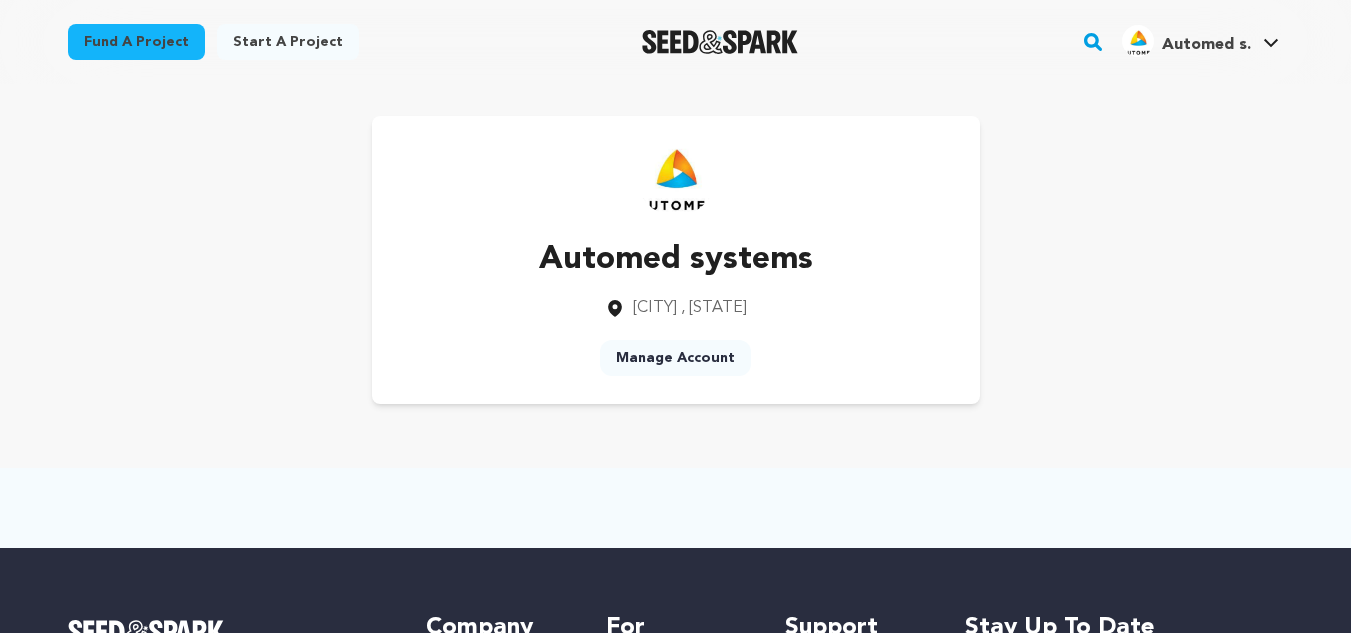 click on "Manage Account" at bounding box center (675, 358) 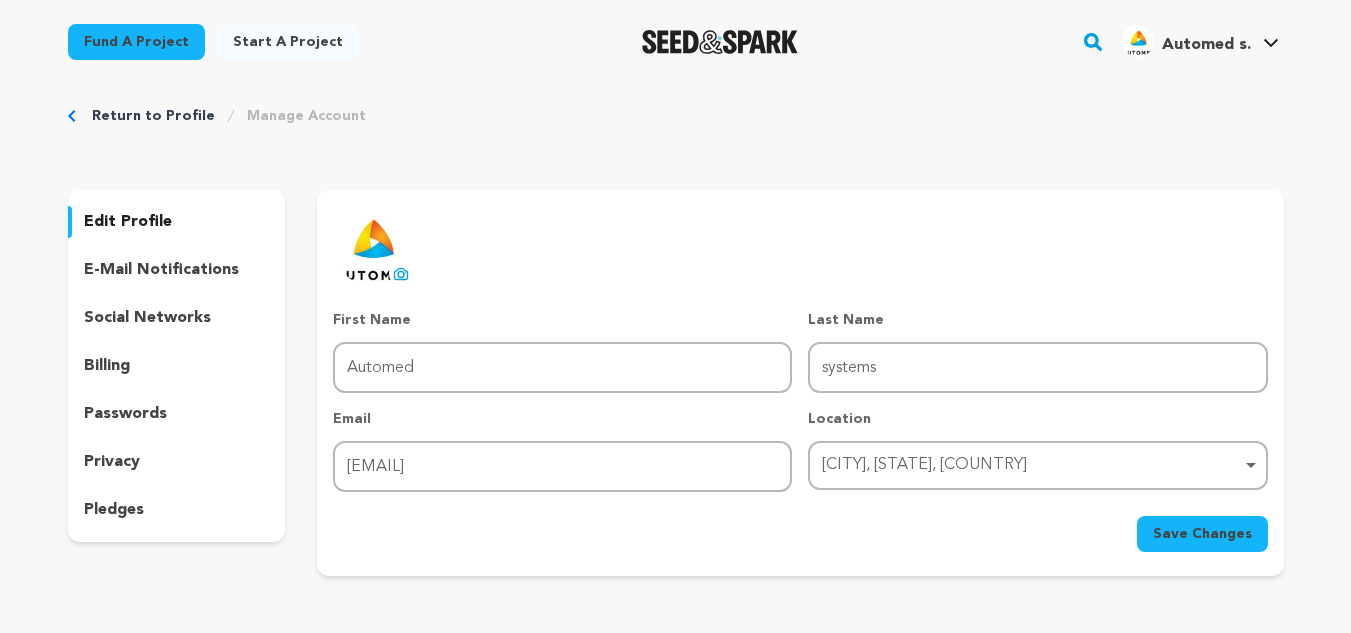 scroll, scrollTop: 17, scrollLeft: 0, axis: vertical 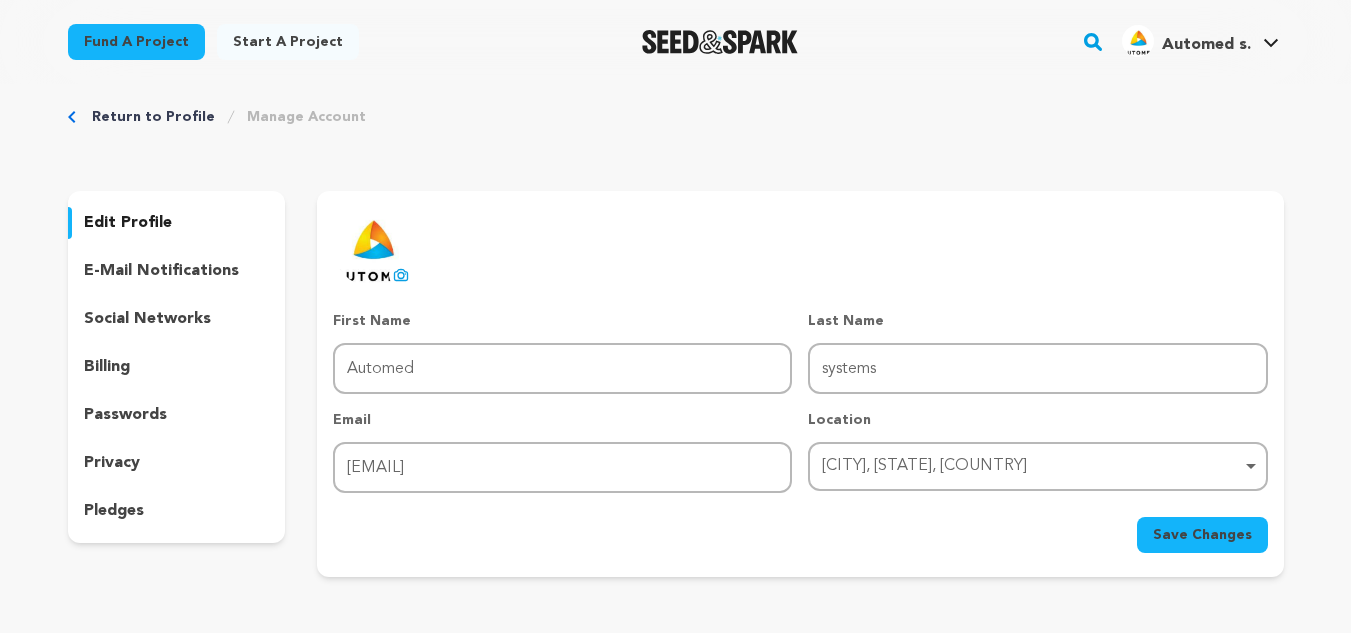 click on "edit profile" at bounding box center [128, 223] 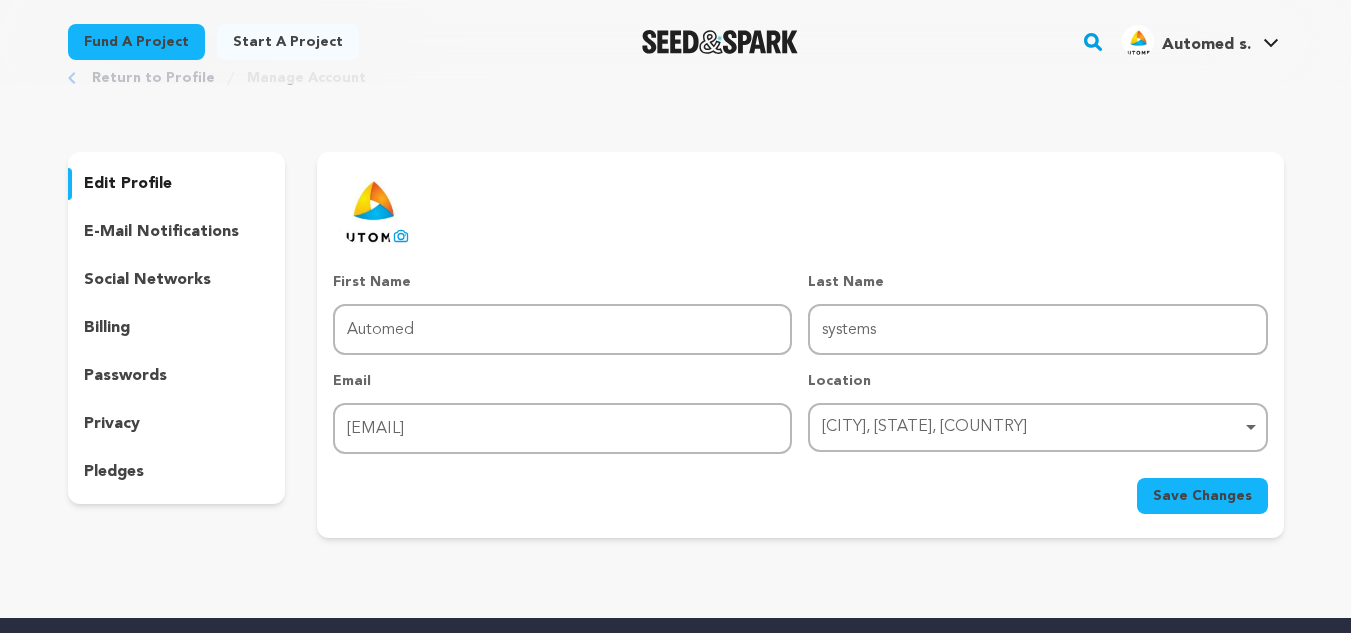 scroll, scrollTop: 48, scrollLeft: 0, axis: vertical 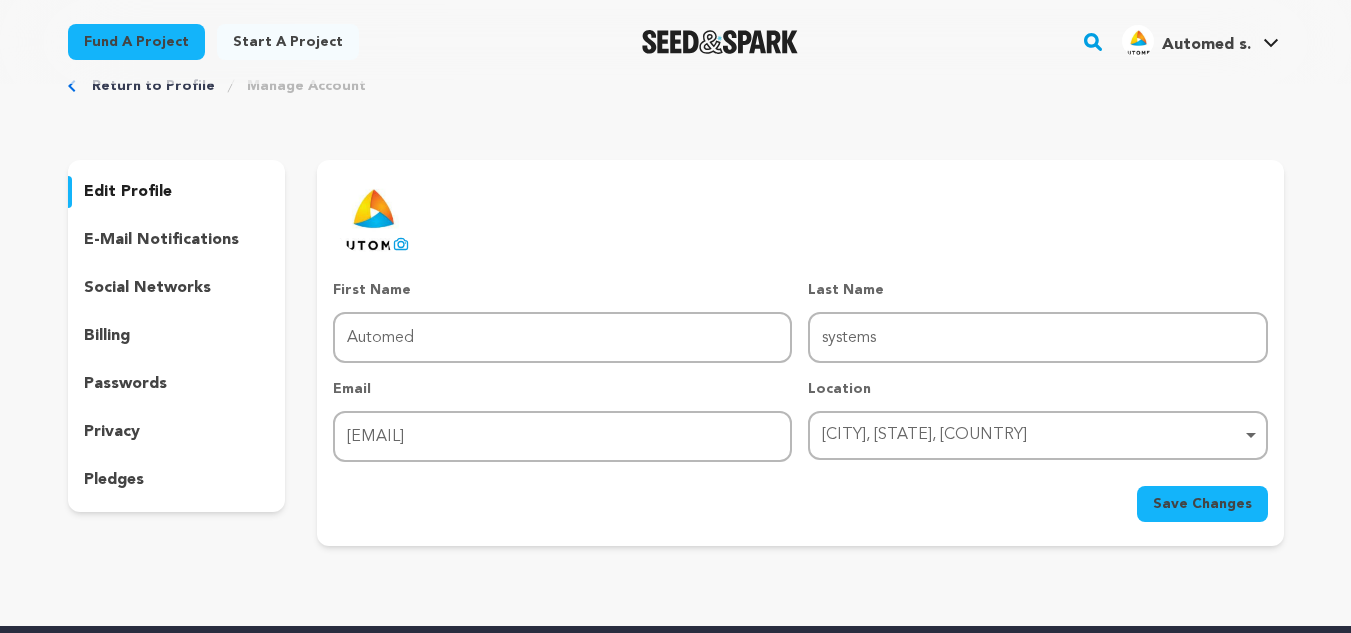 click on "social networks" at bounding box center [147, 288] 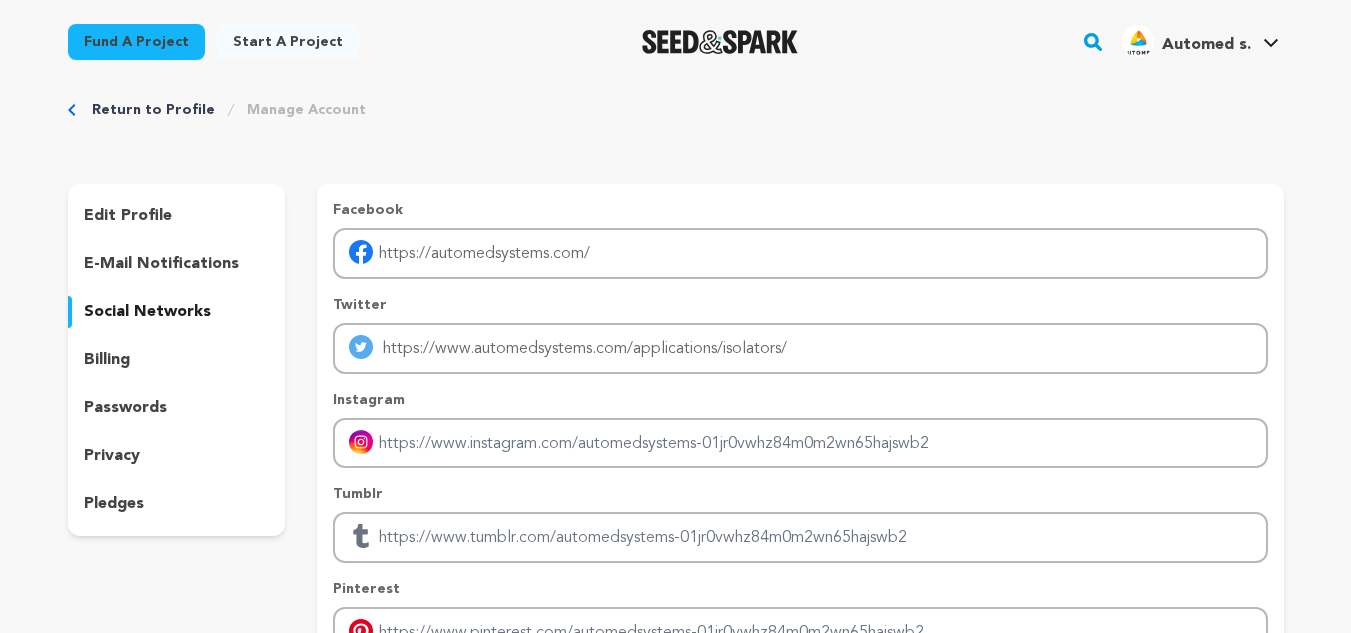 scroll, scrollTop: 17, scrollLeft: 0, axis: vertical 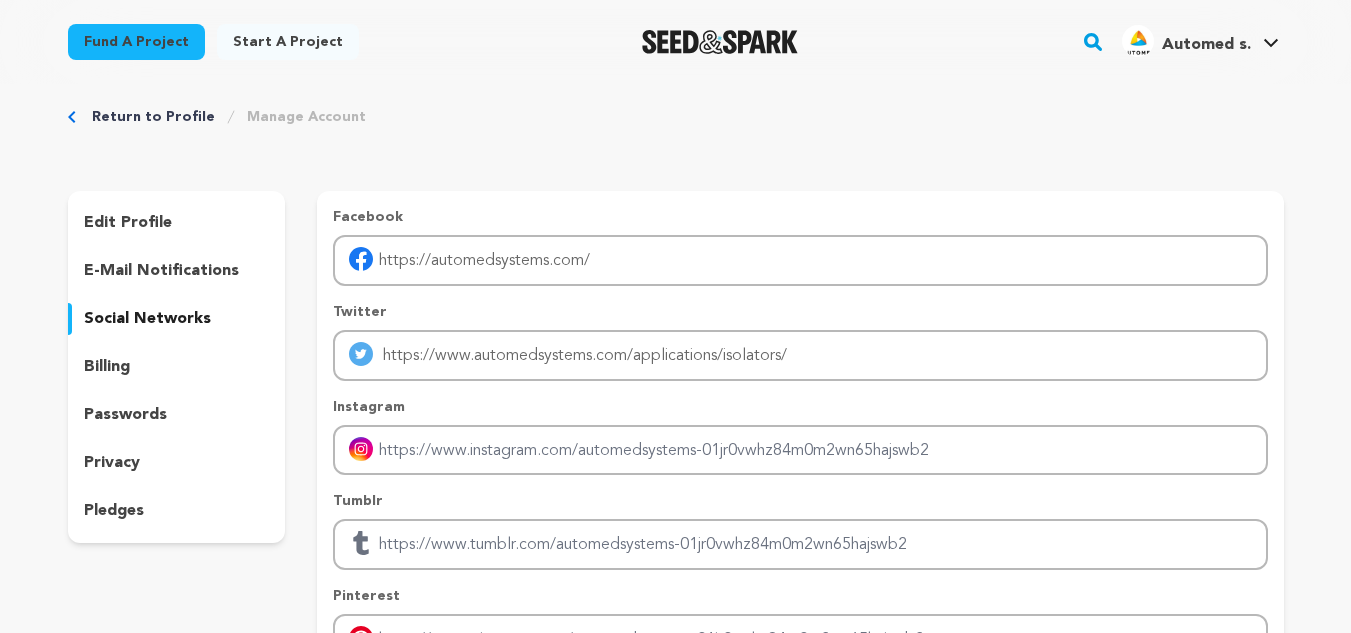 click on "Automed s." at bounding box center (1206, 45) 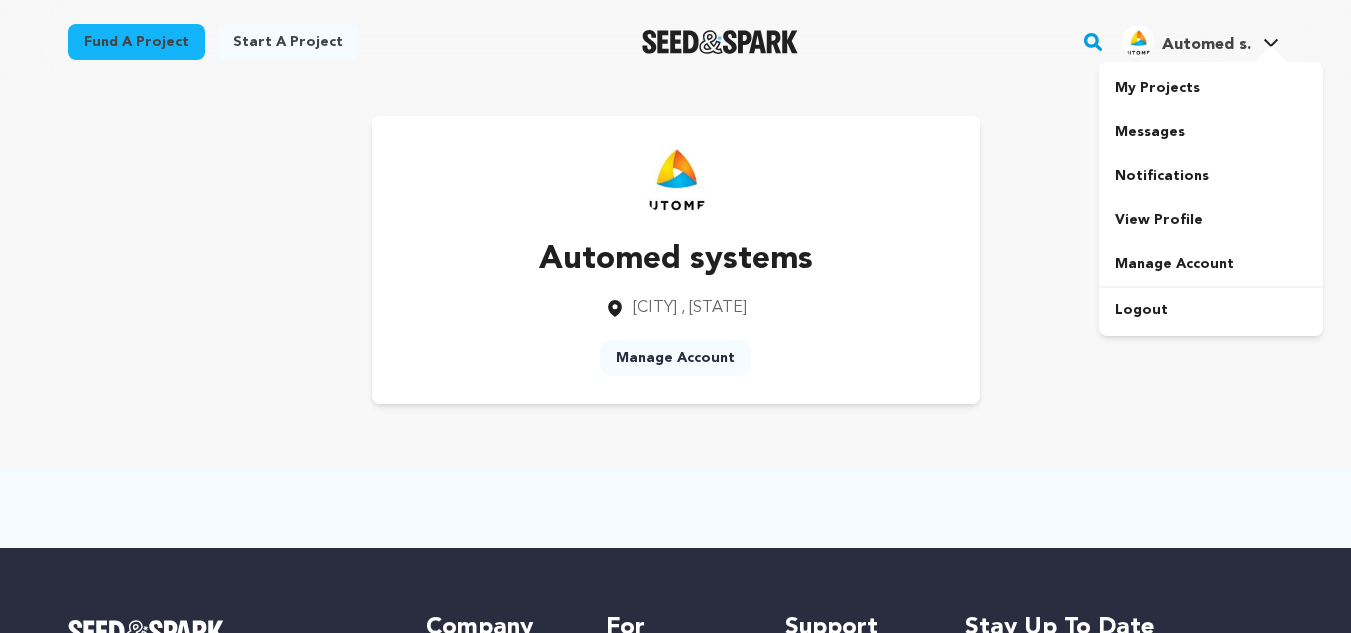 scroll, scrollTop: 0, scrollLeft: 0, axis: both 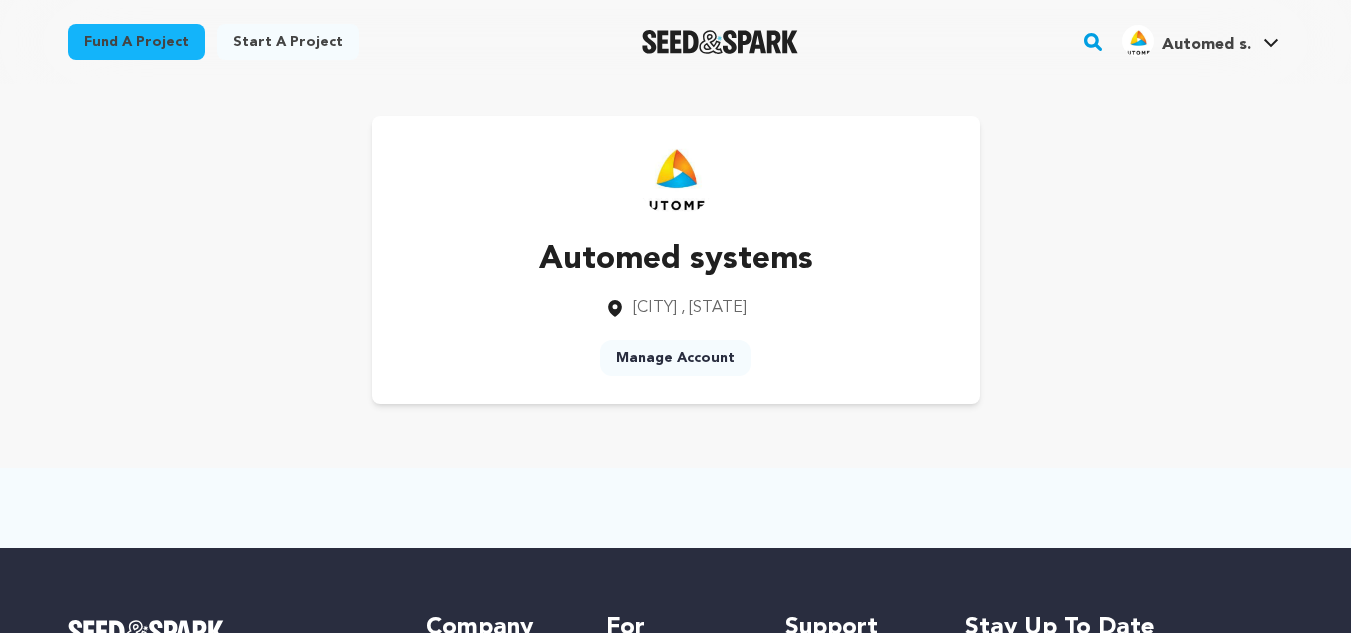 click on "Start a project" at bounding box center (288, 42) 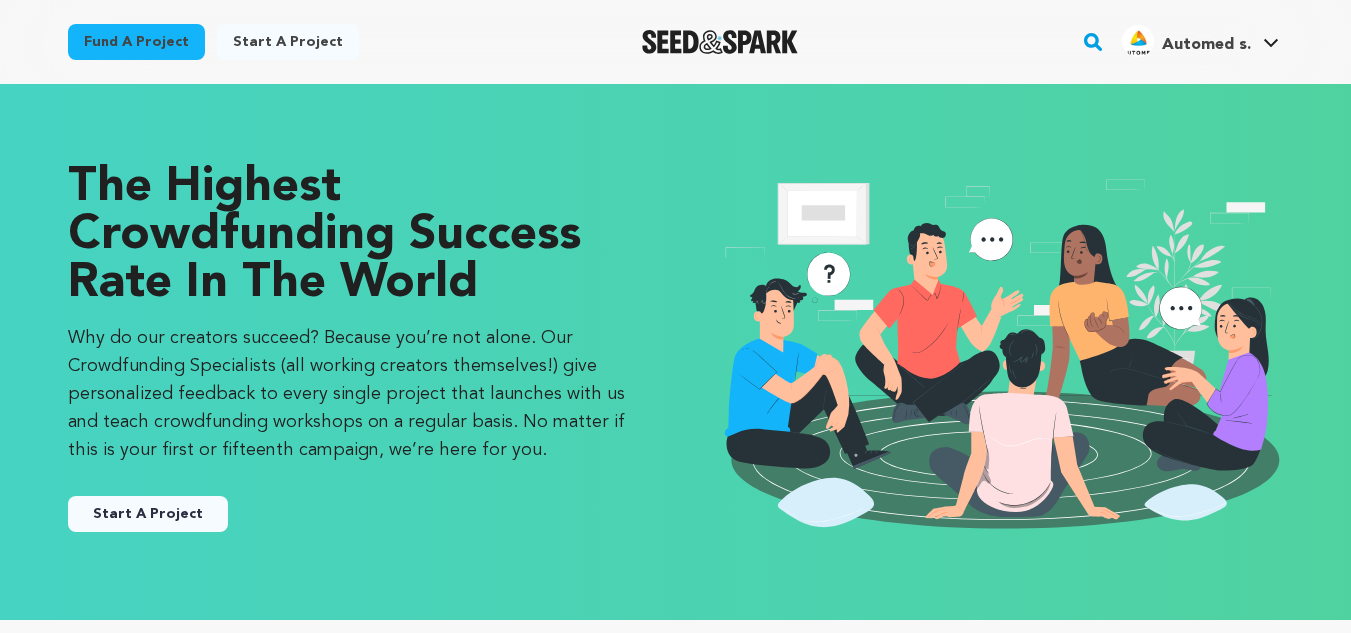 scroll, scrollTop: 0, scrollLeft: 0, axis: both 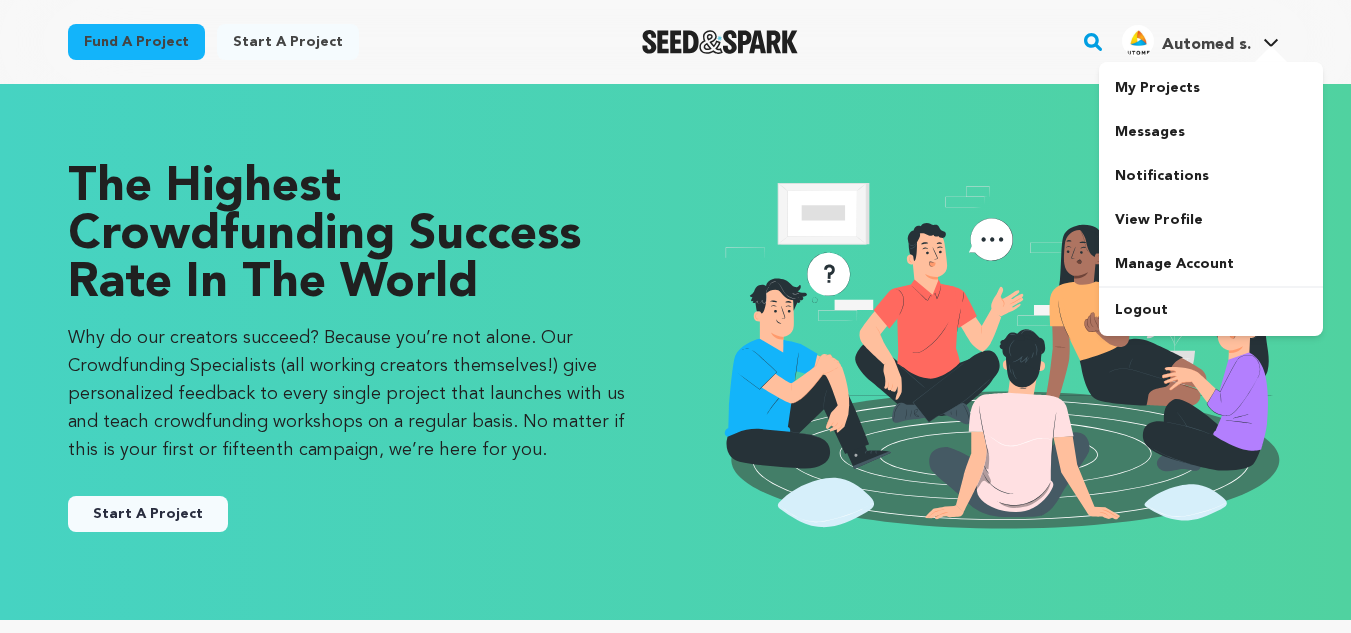 click on "Automed s." at bounding box center [1206, 45] 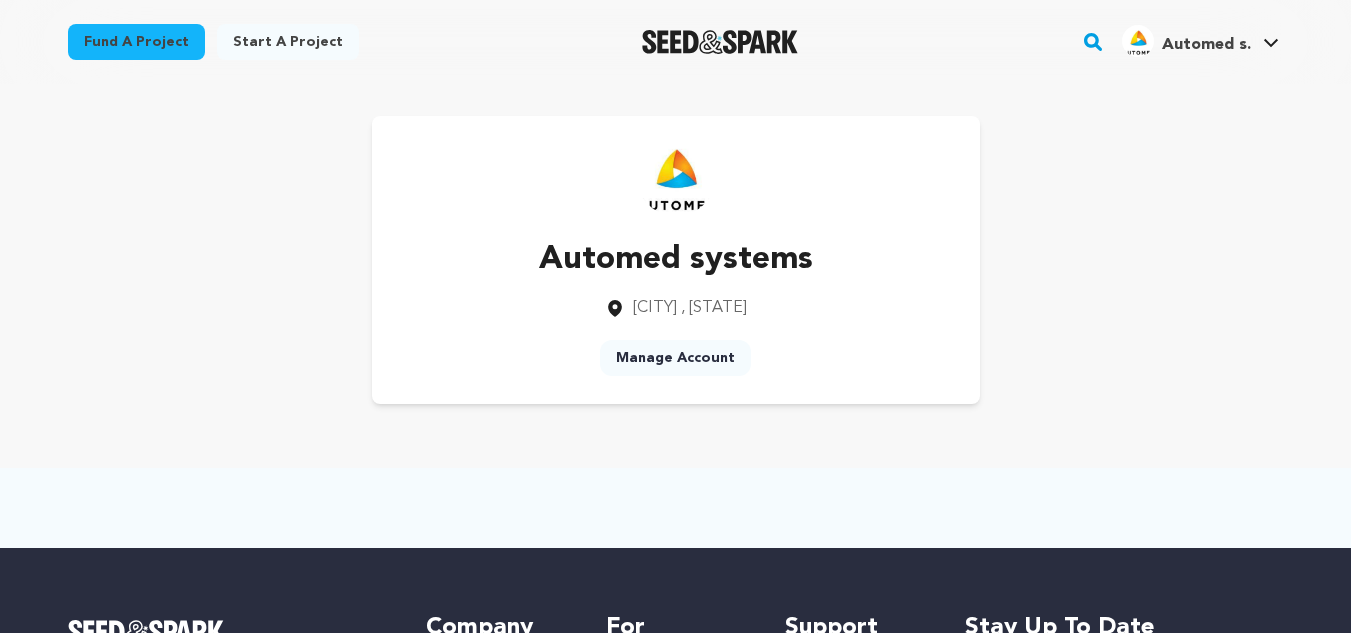 scroll, scrollTop: 0, scrollLeft: 0, axis: both 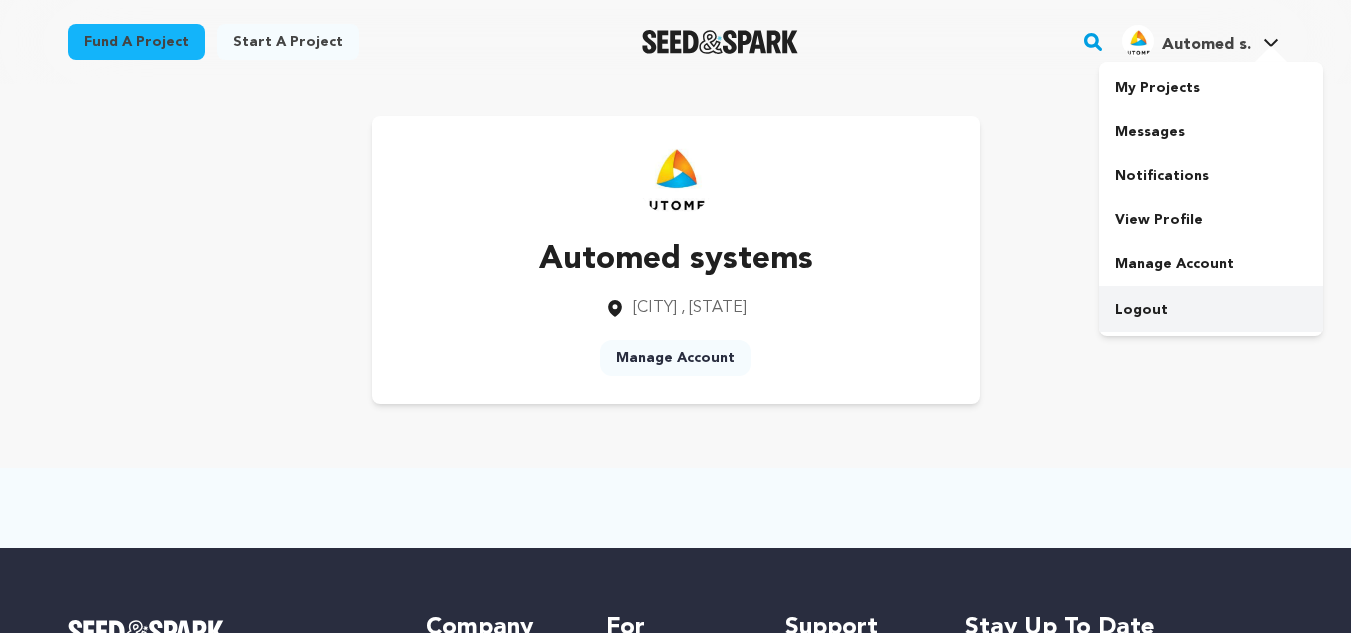 click on "Logout" at bounding box center (1211, 310) 